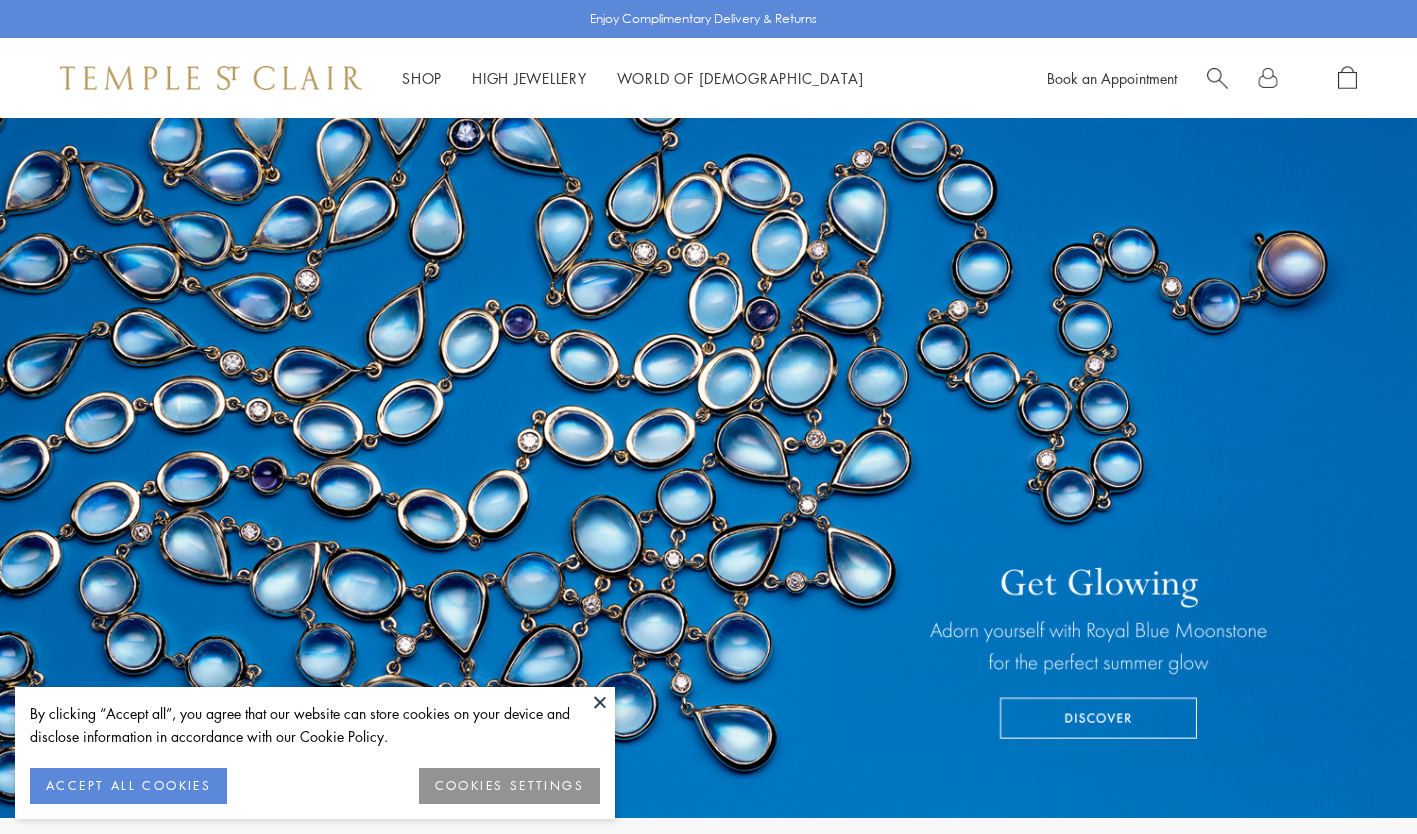 scroll, scrollTop: 0, scrollLeft: 0, axis: both 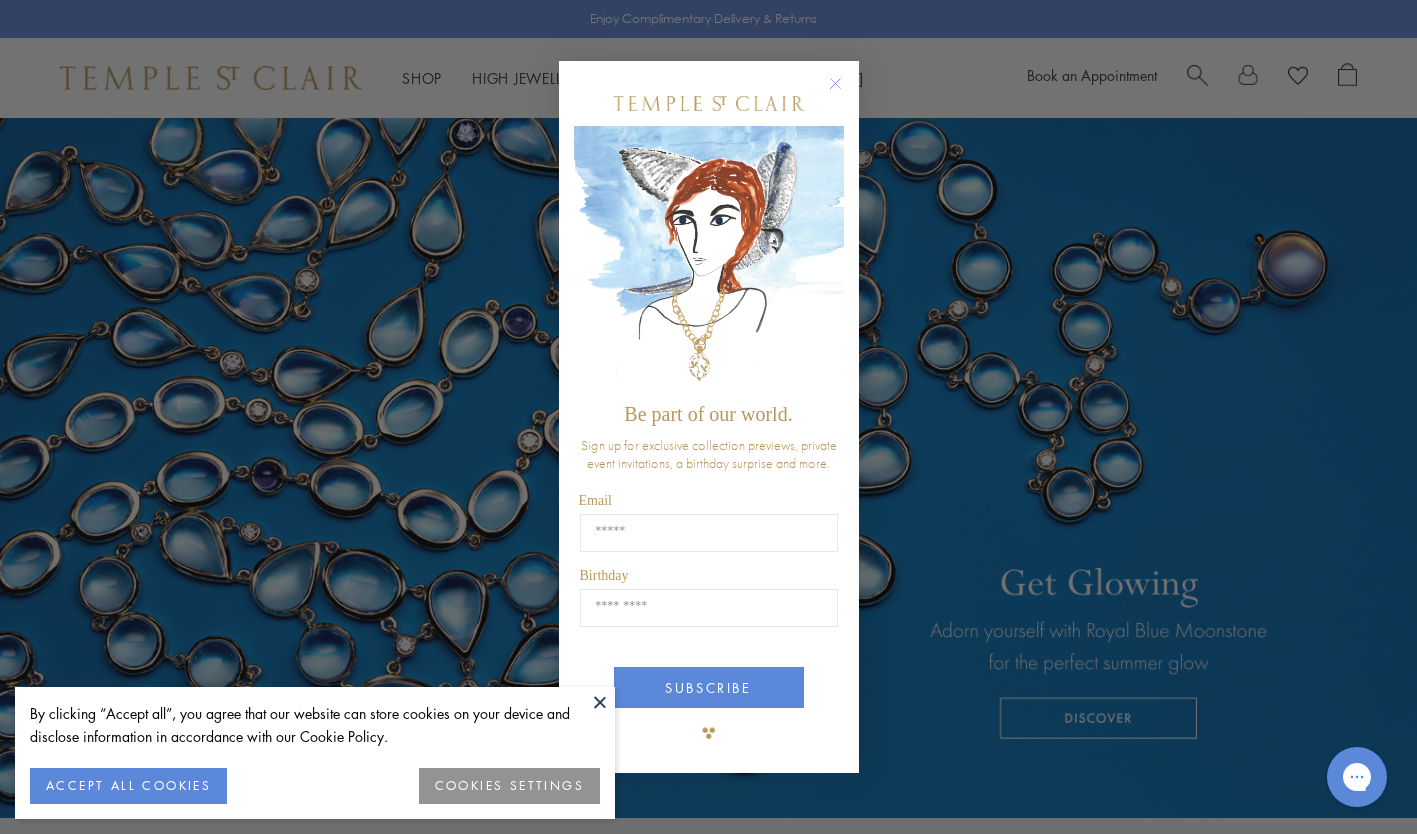 click 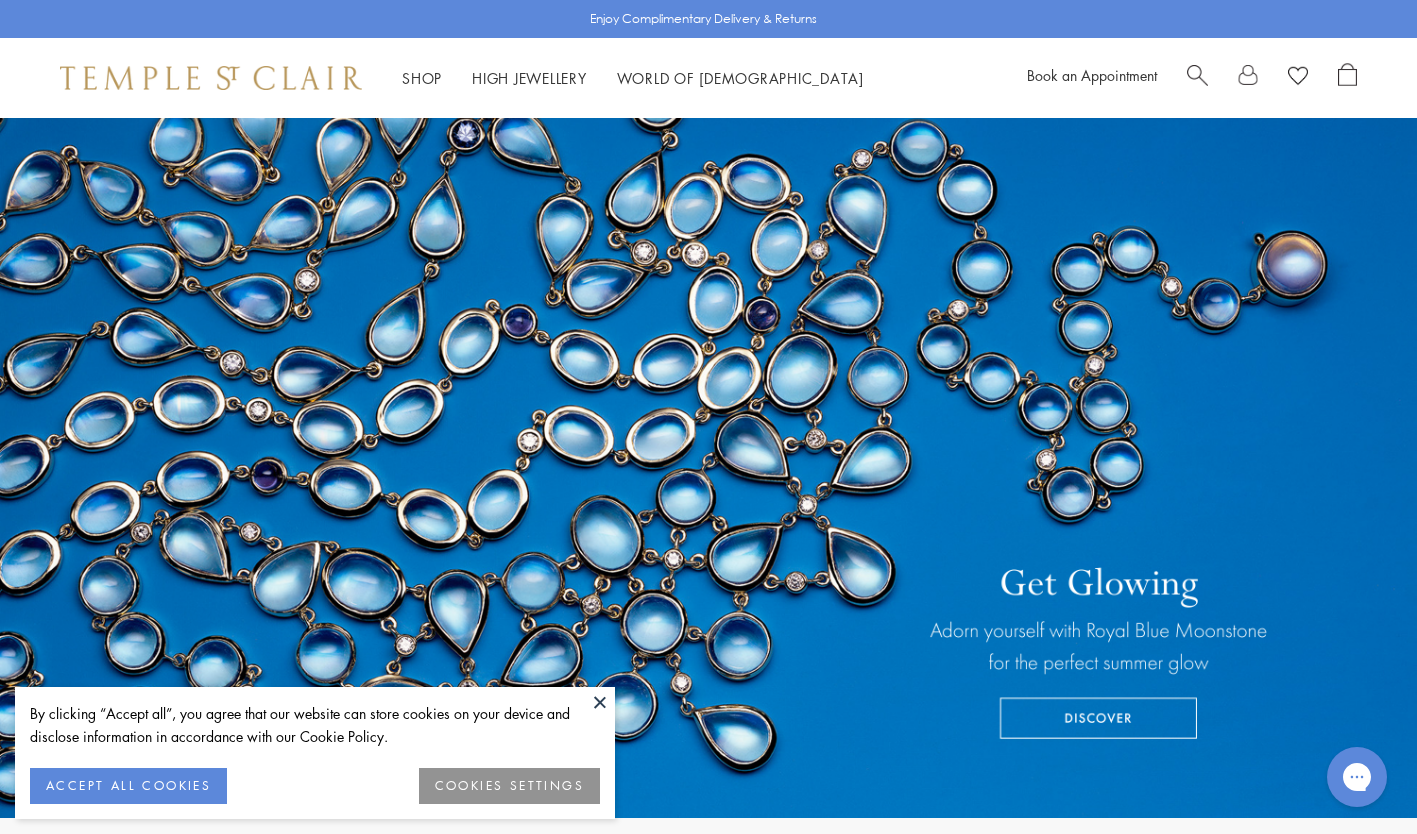 click at bounding box center [1197, 73] 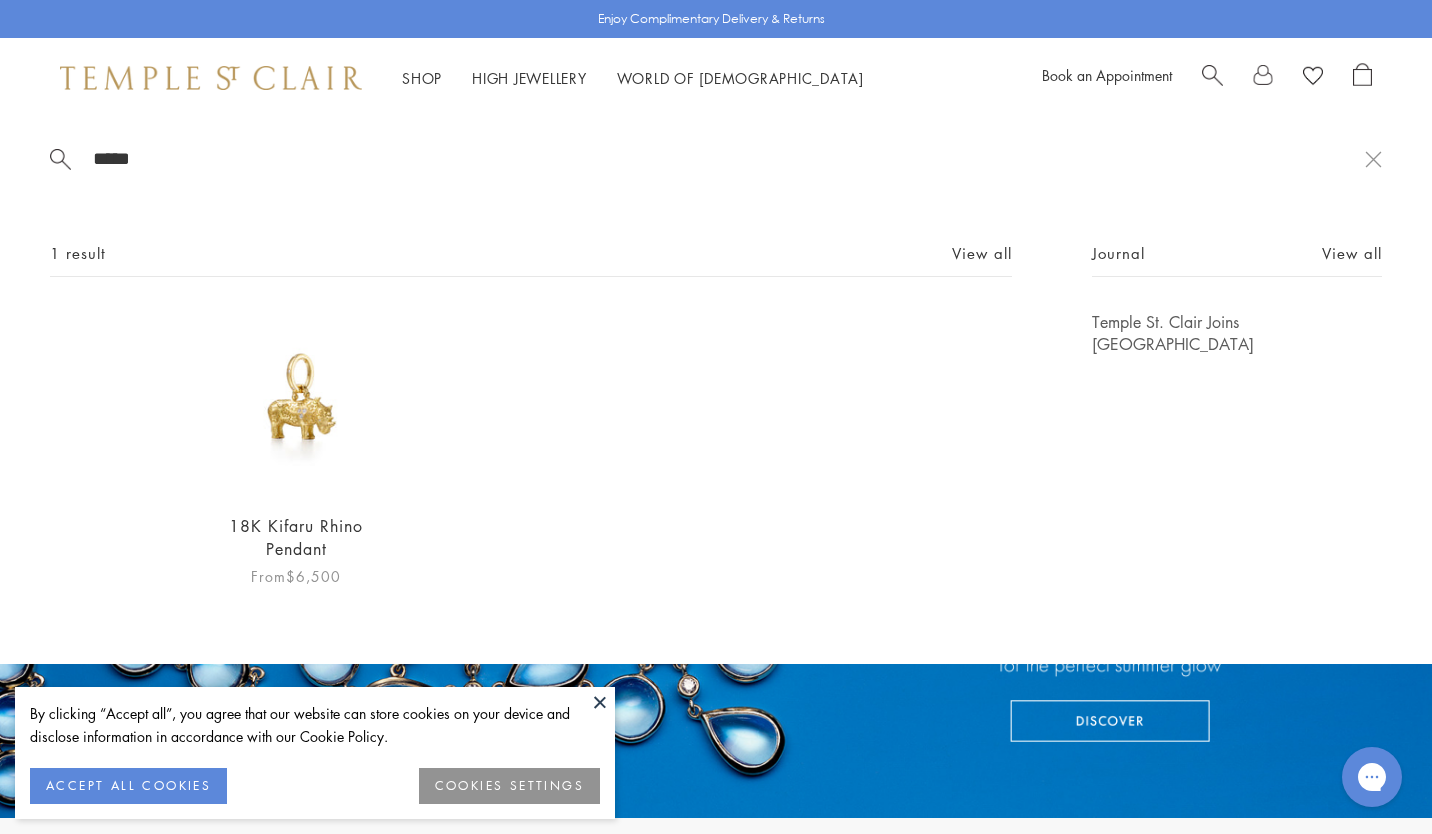 type on "*****" 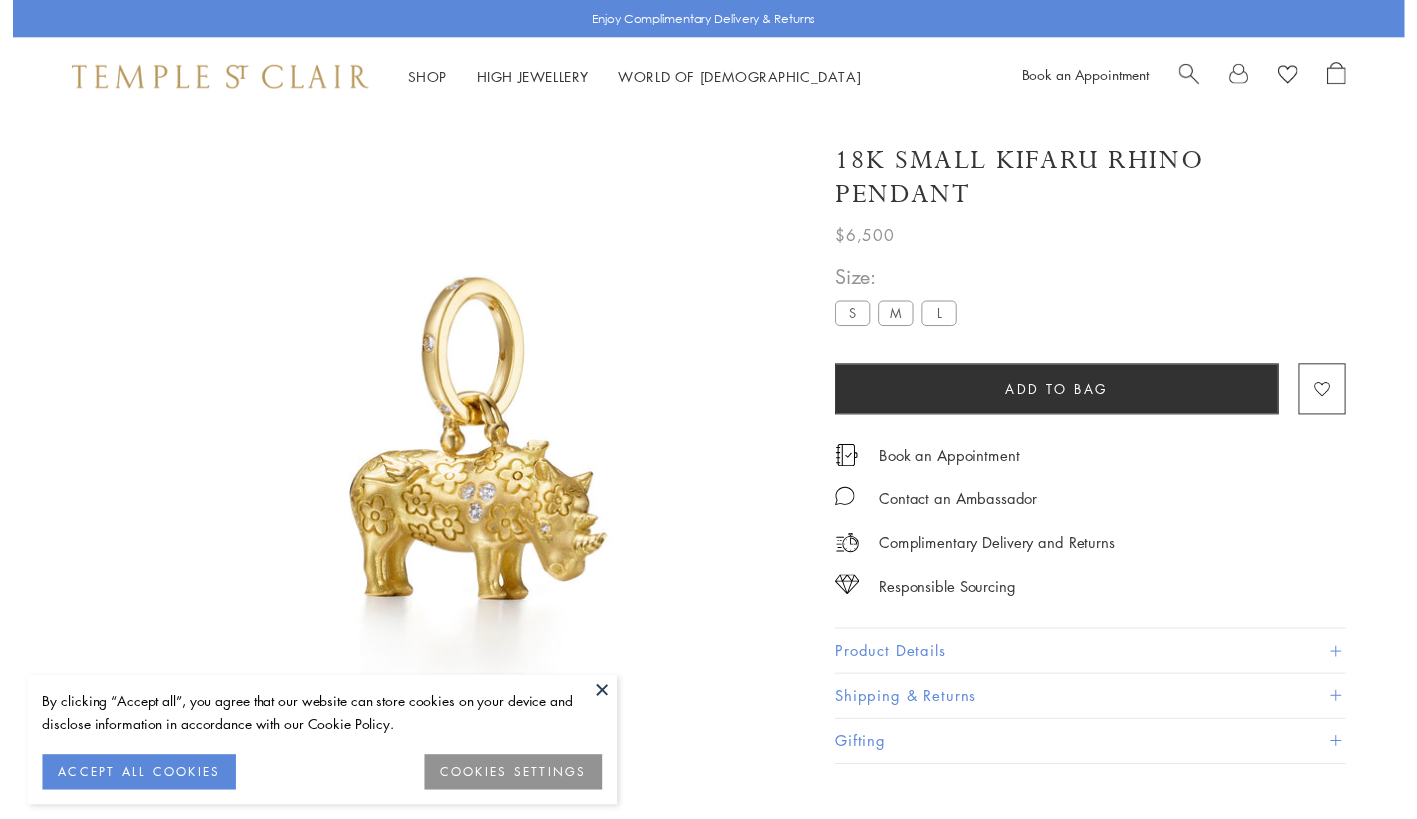 scroll, scrollTop: 0, scrollLeft: 0, axis: both 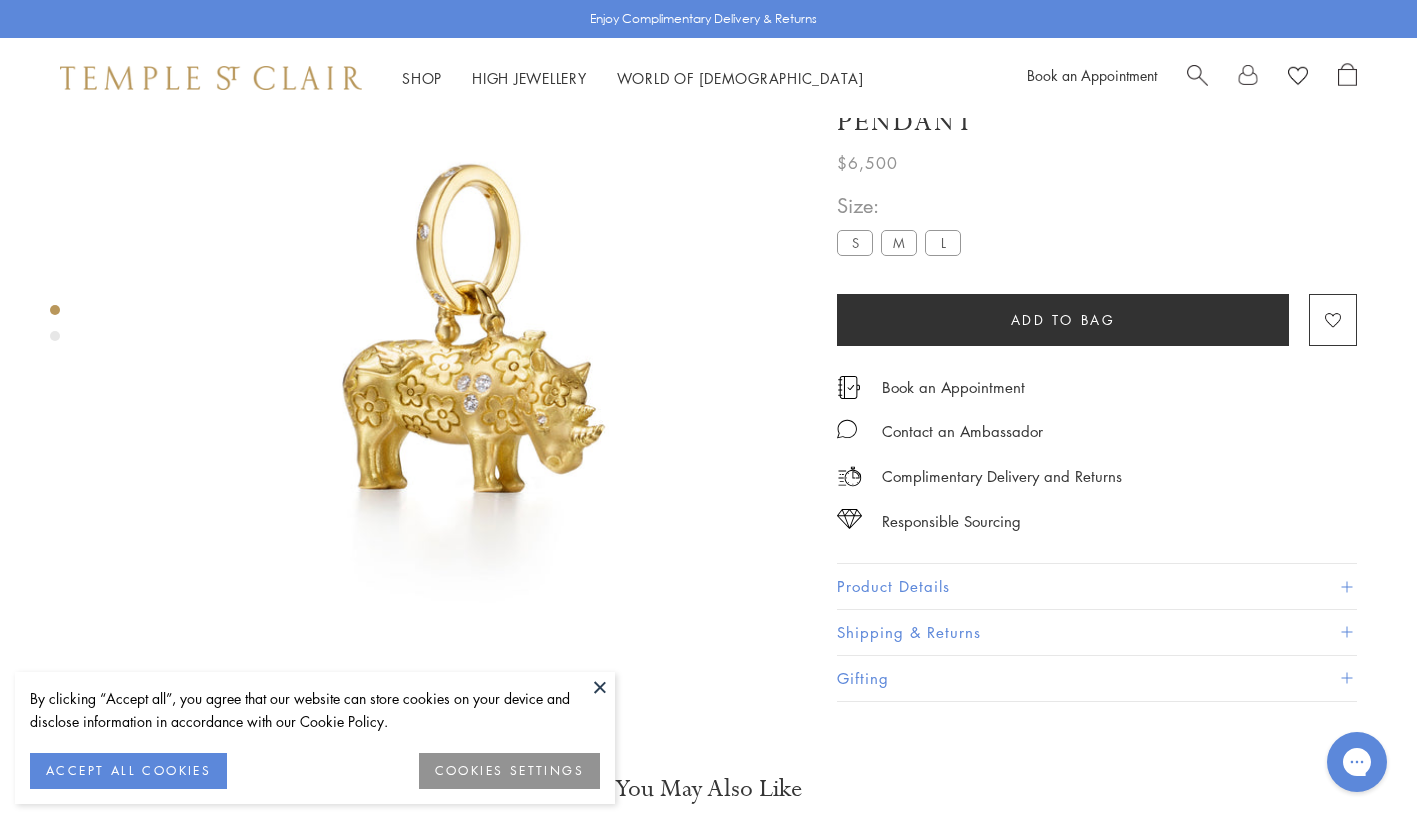 click at bounding box center (433, 351) 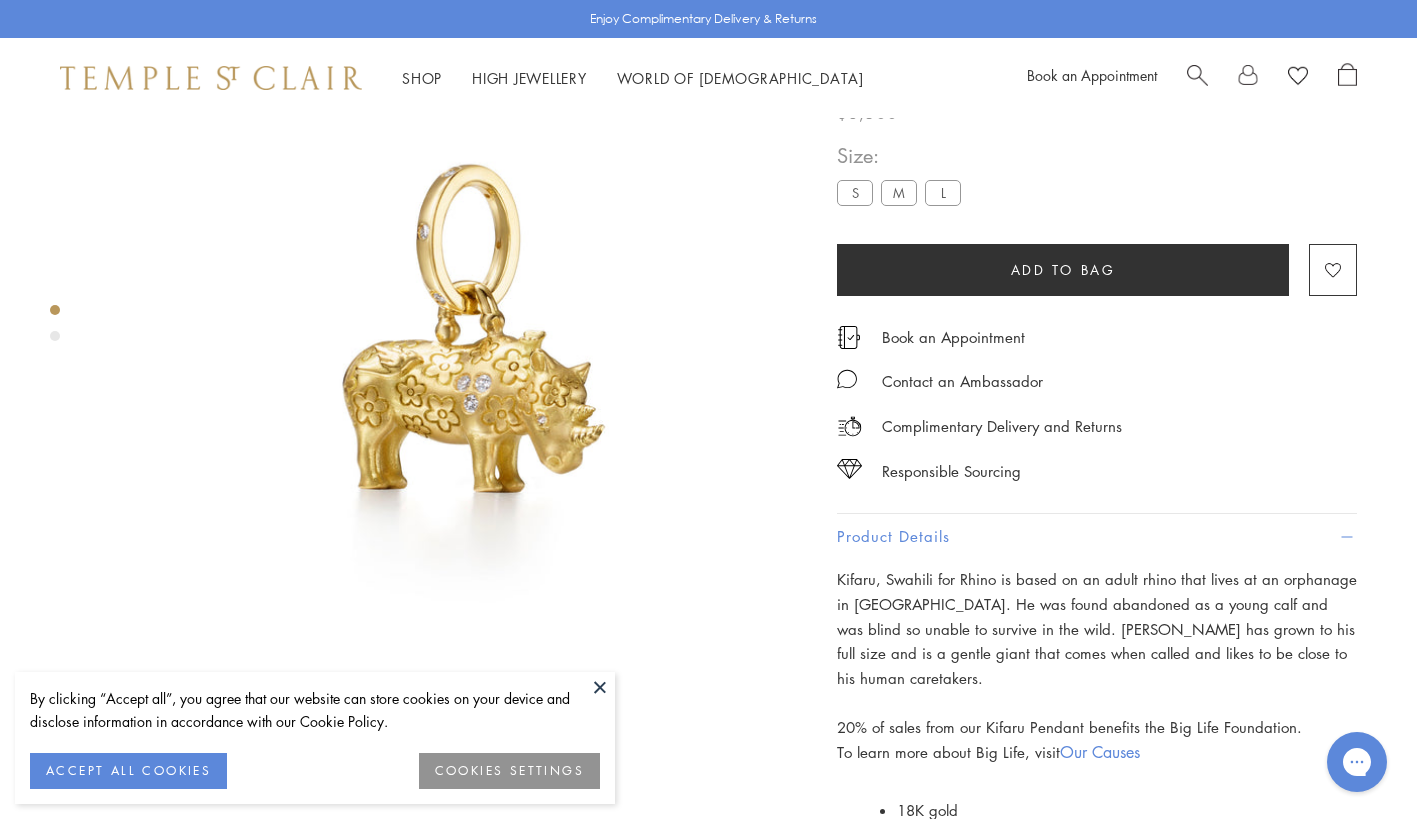 type 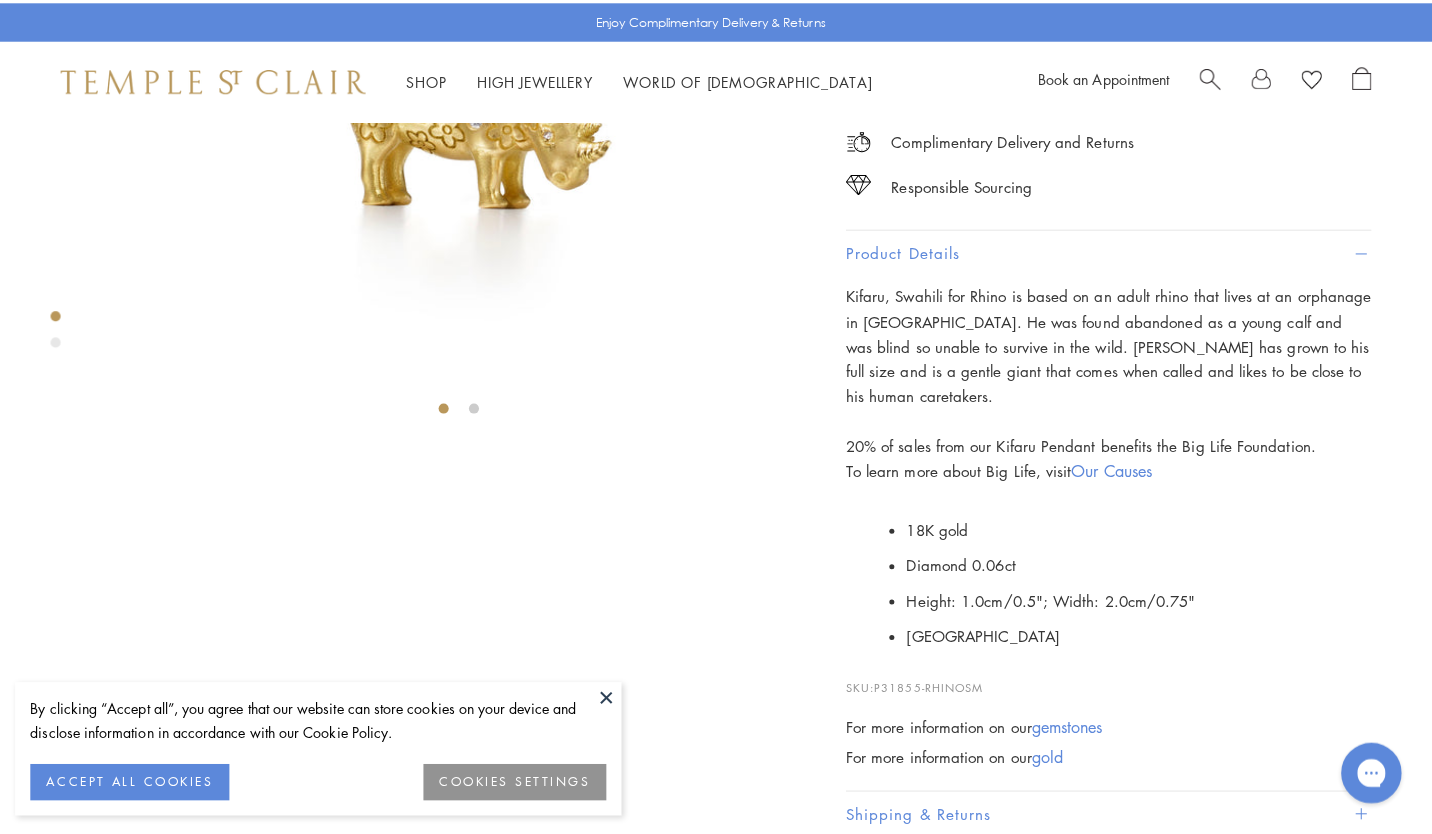 scroll, scrollTop: 478, scrollLeft: 0, axis: vertical 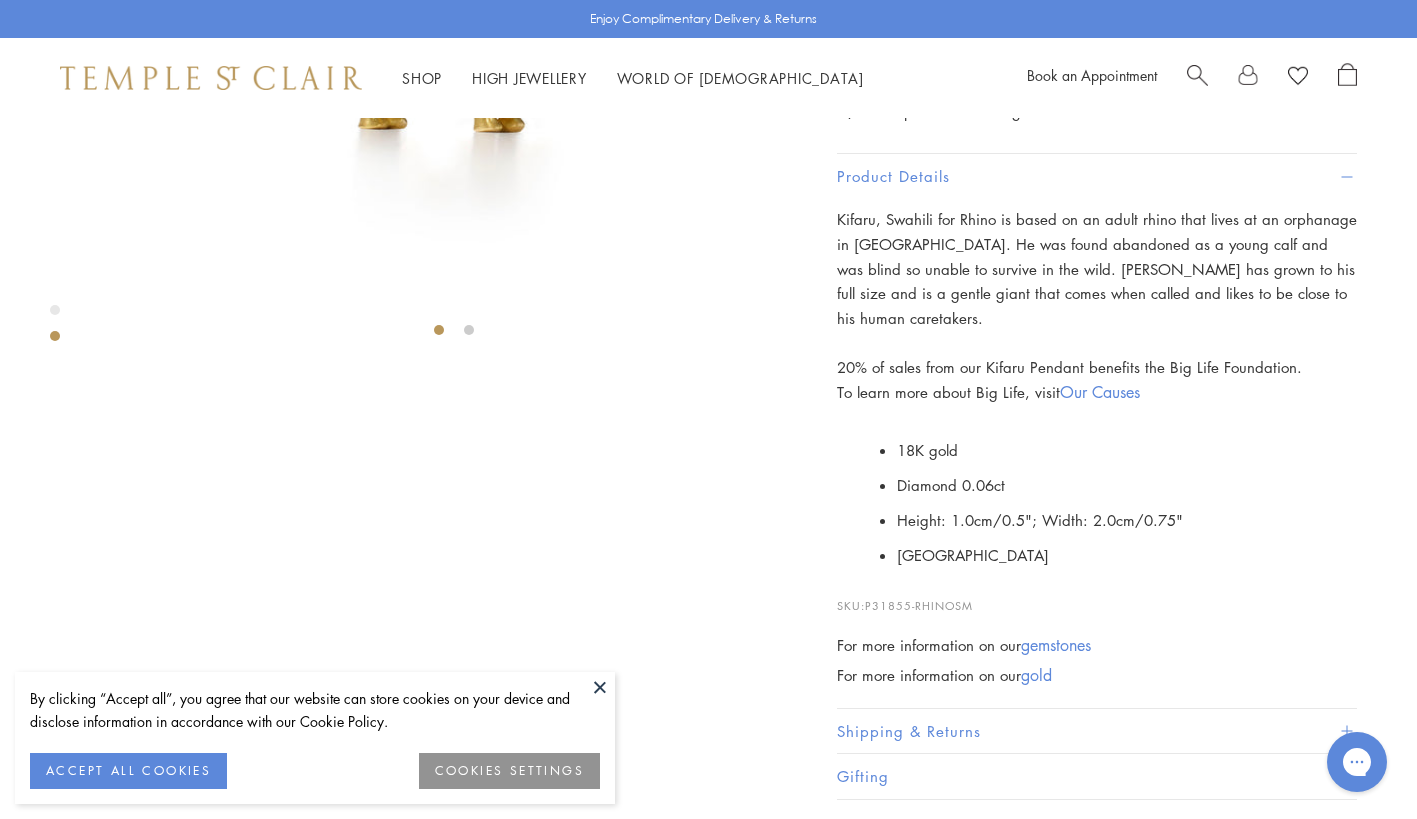 click at bounding box center [1197, 78] 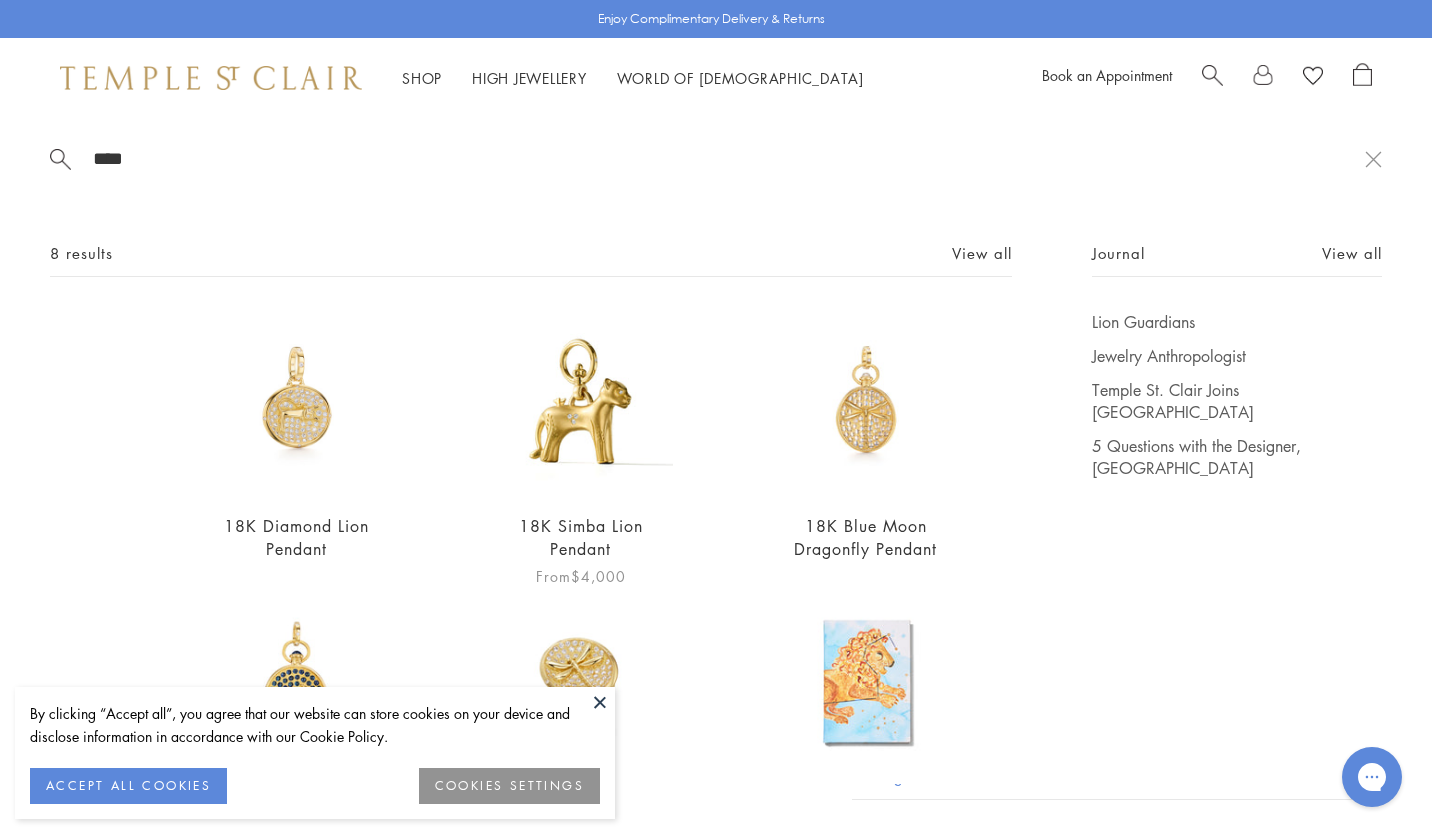 type on "****" 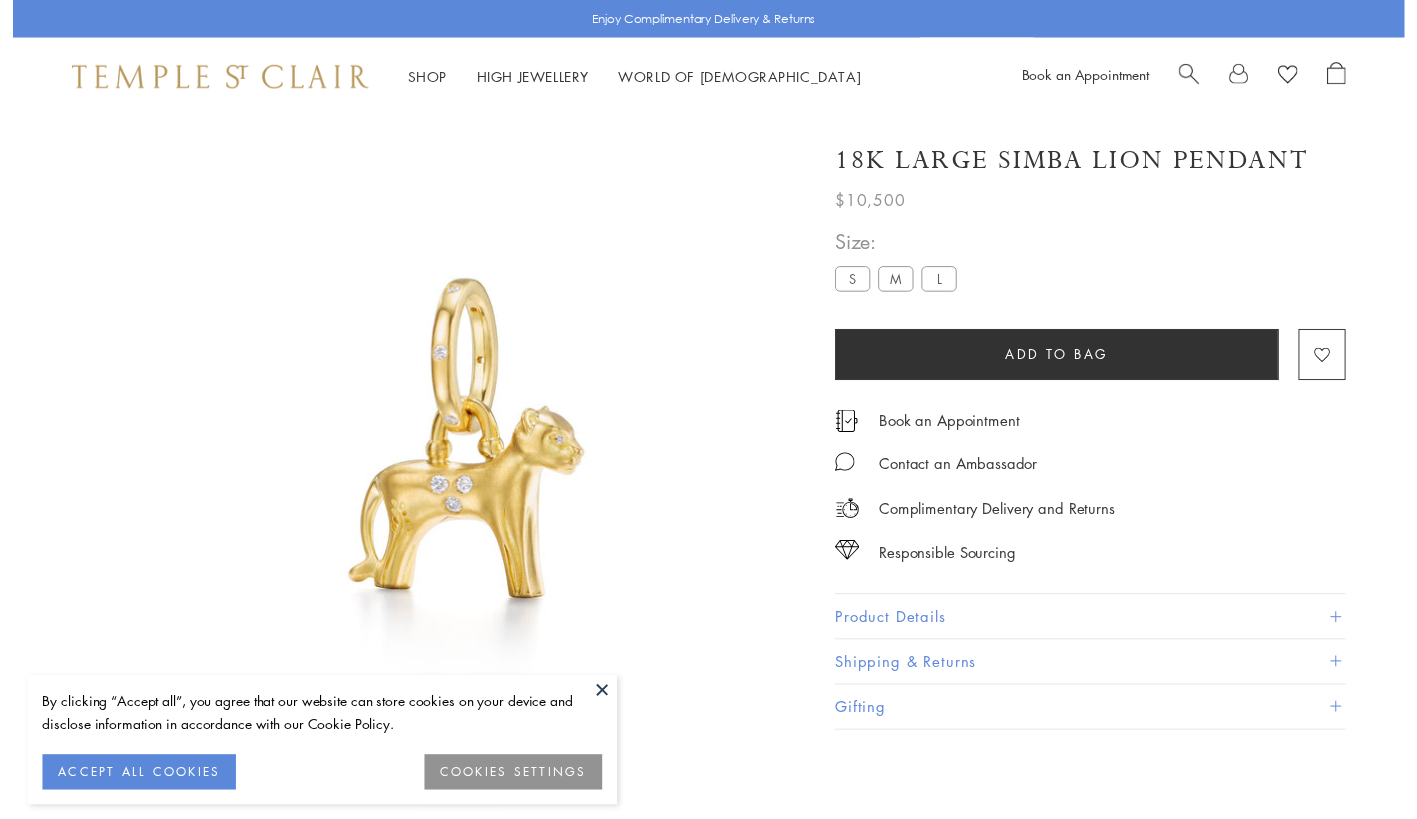 scroll, scrollTop: 0, scrollLeft: 0, axis: both 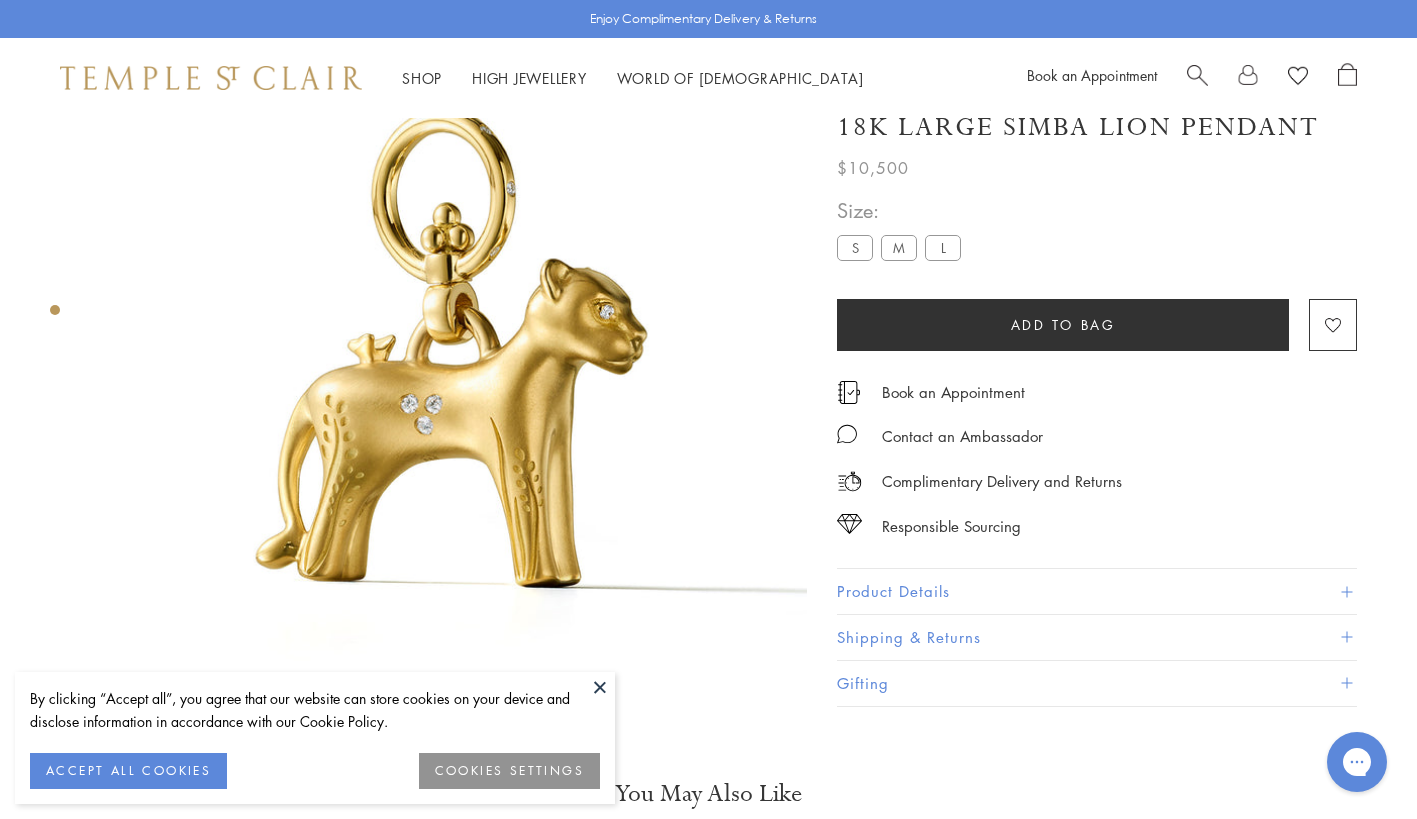 click on "Product Details" at bounding box center (1097, 592) 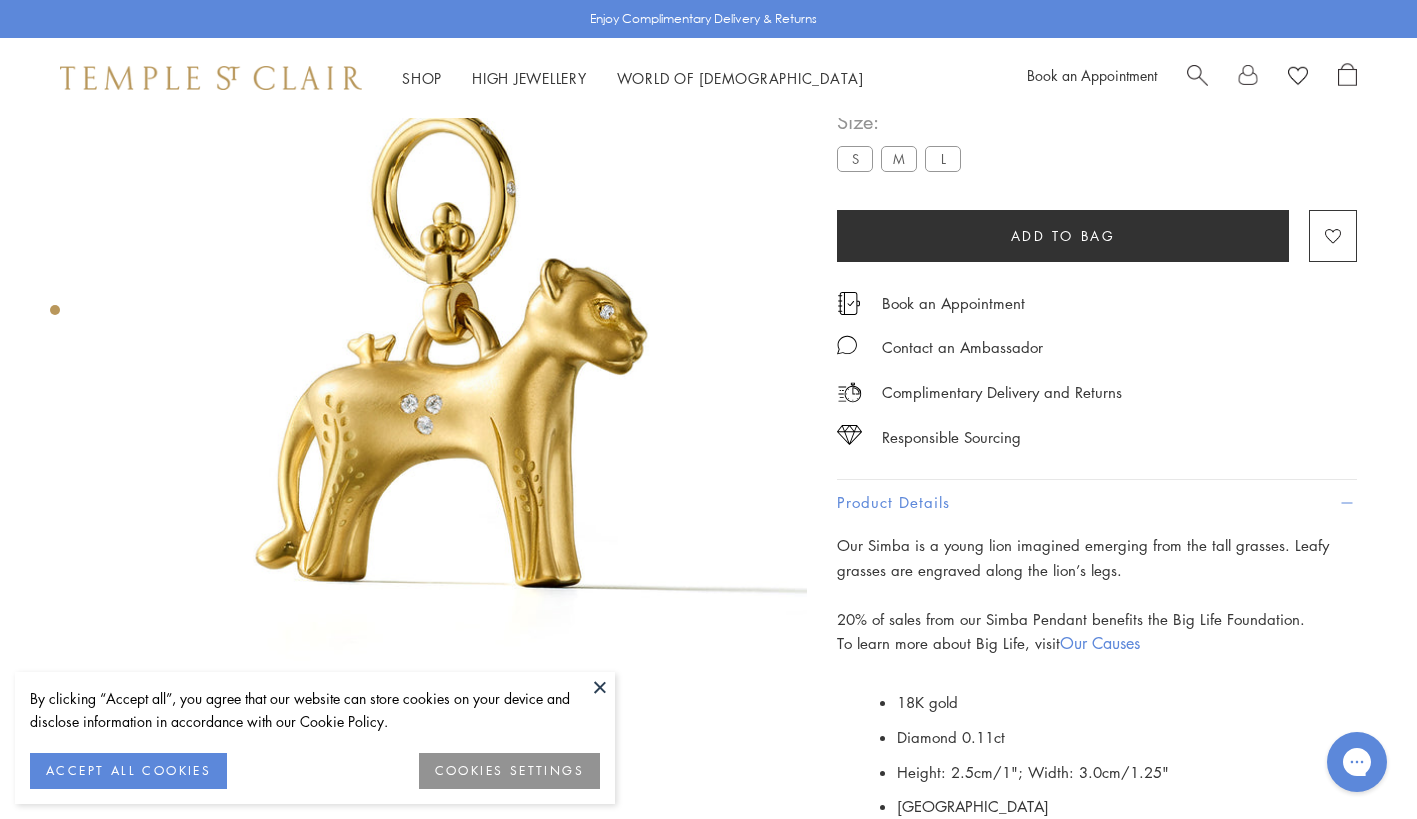 type 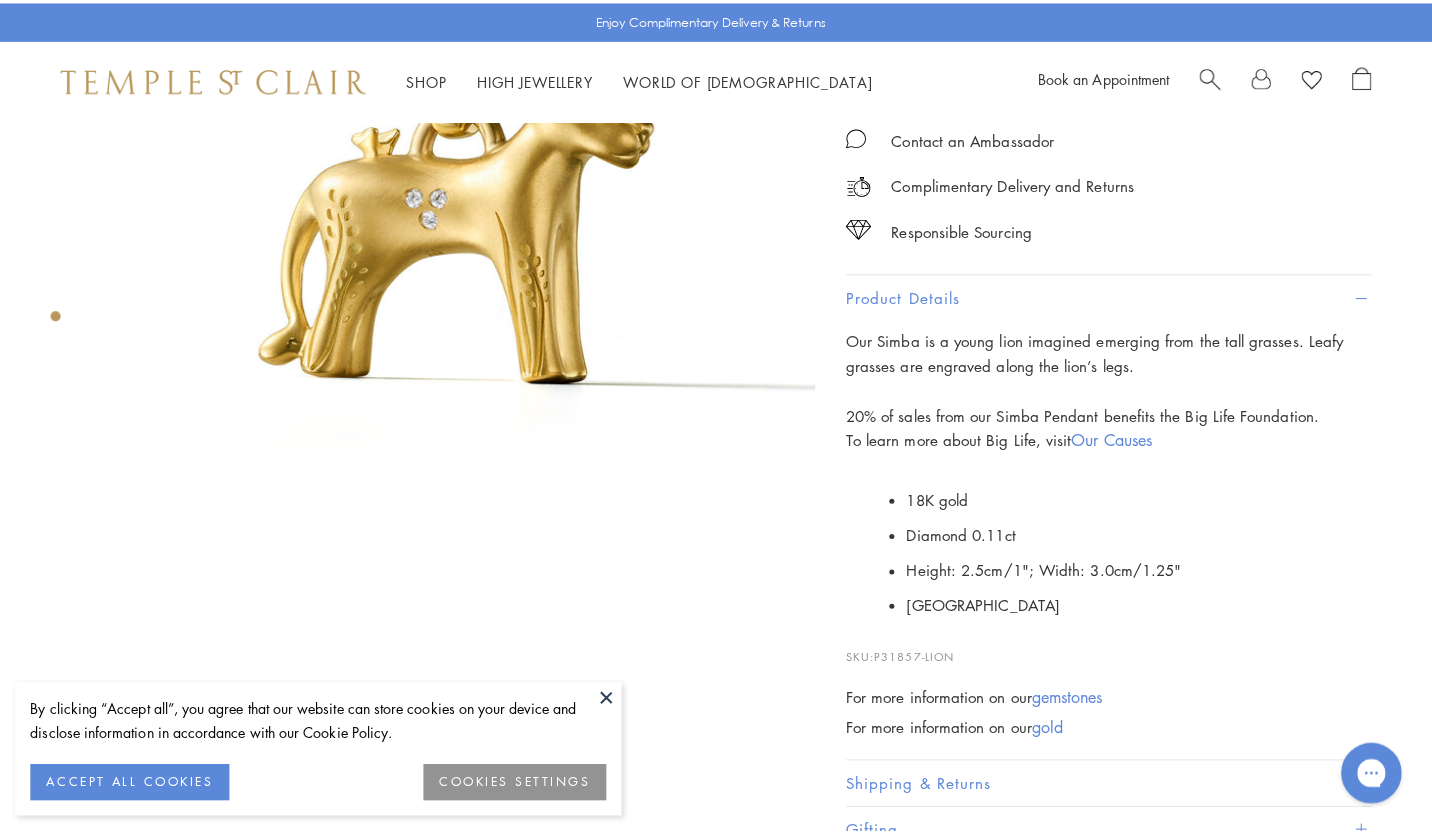 scroll, scrollTop: 358, scrollLeft: 0, axis: vertical 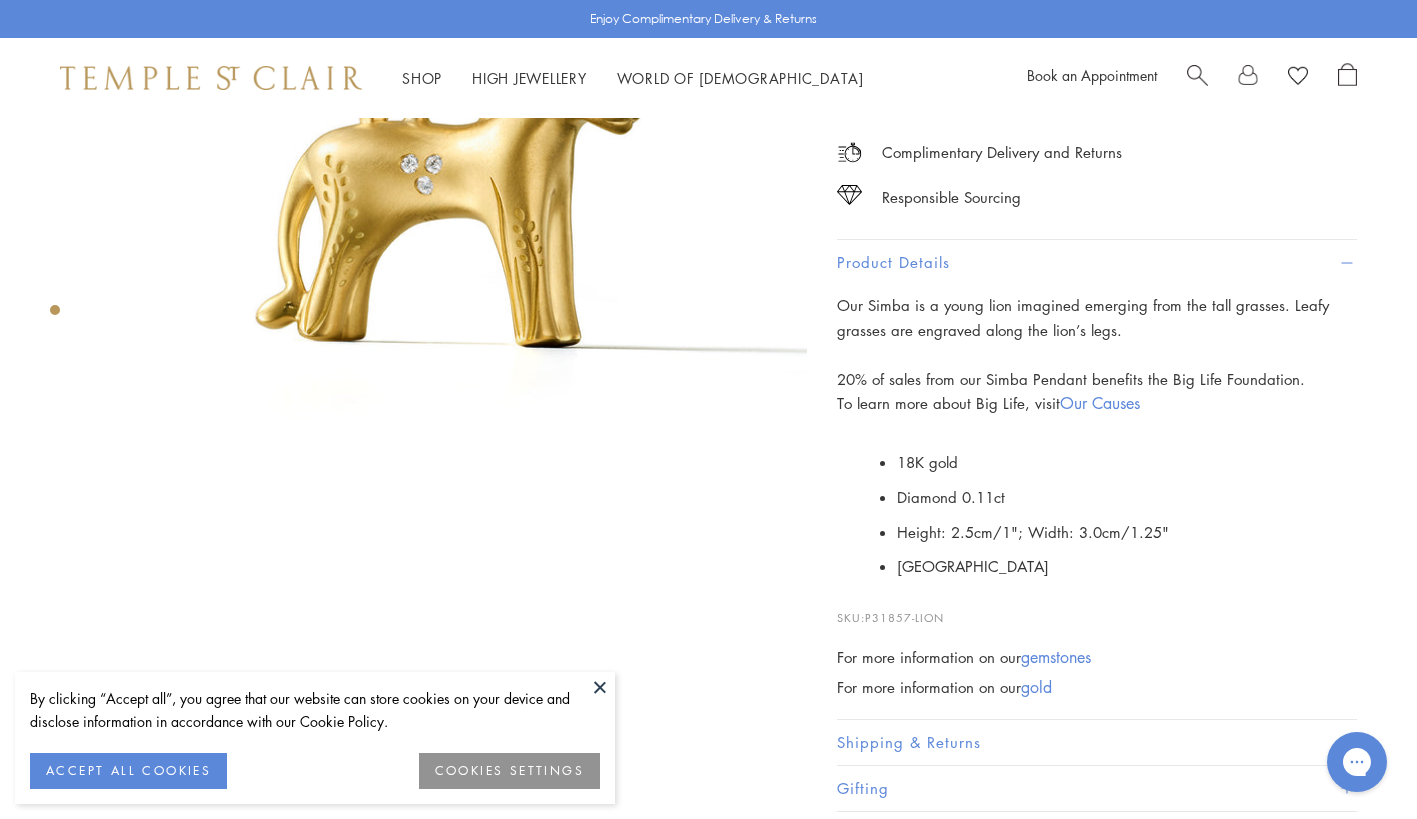 click at bounding box center (1197, 73) 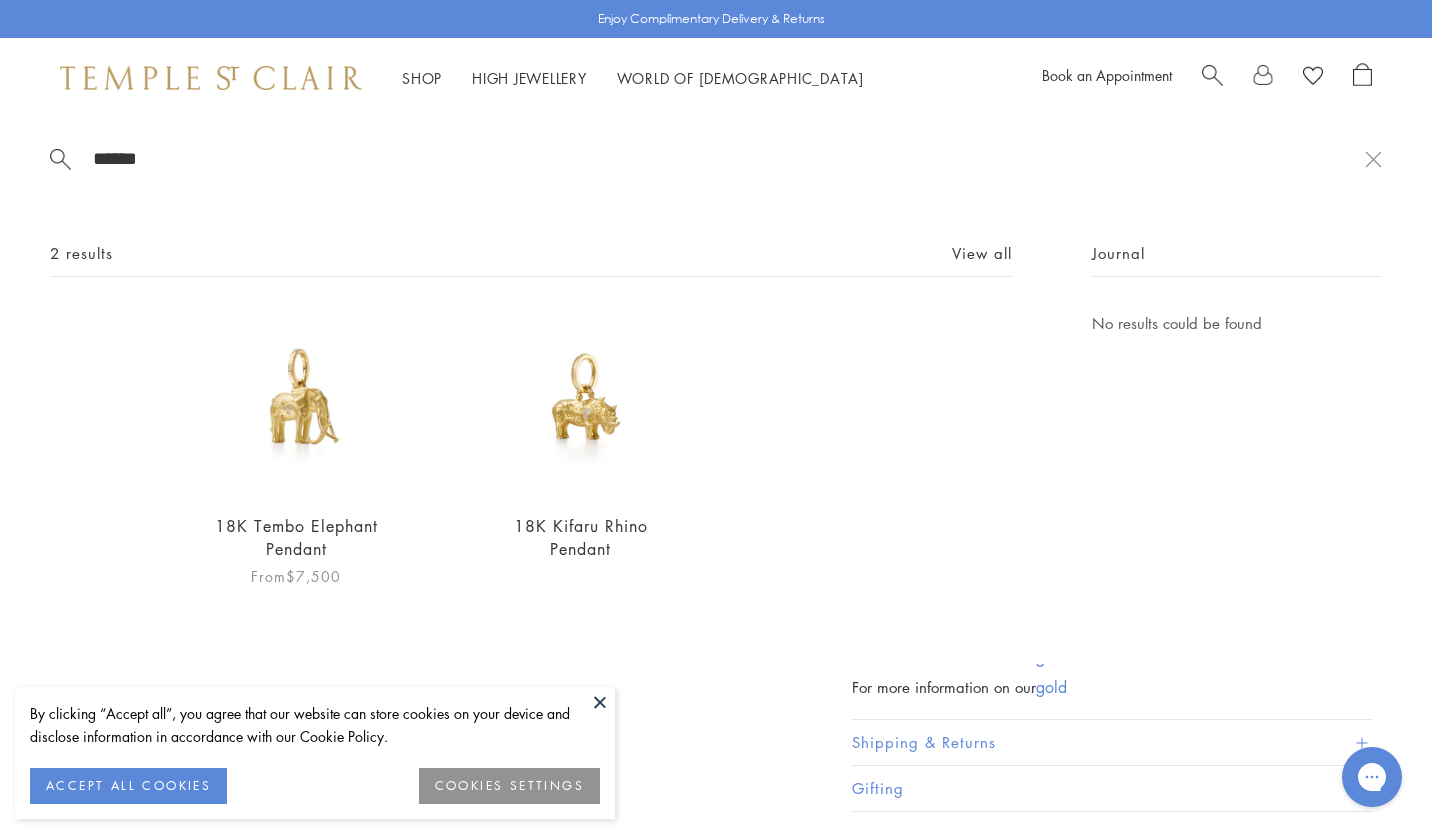 type on "******" 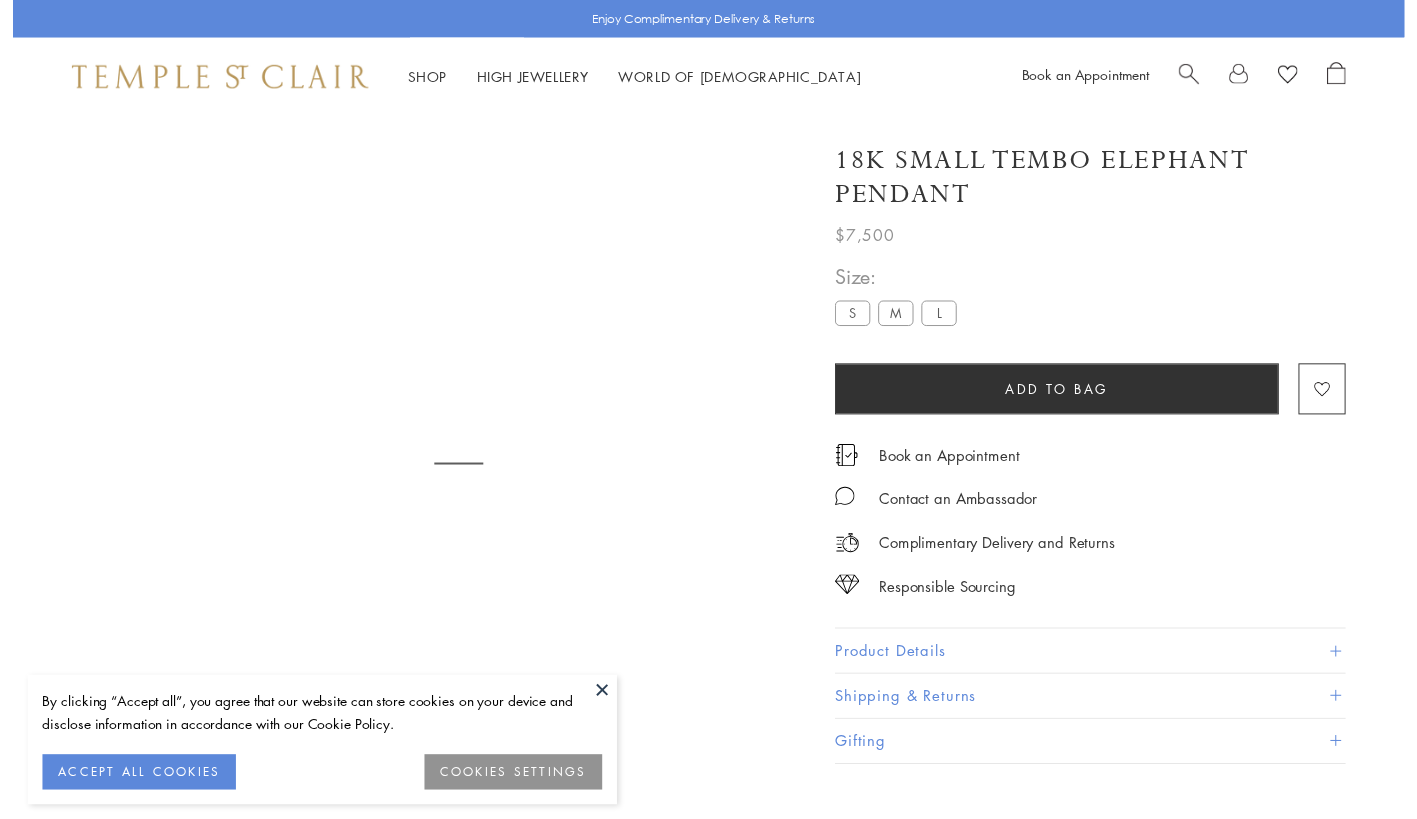 scroll, scrollTop: 0, scrollLeft: 0, axis: both 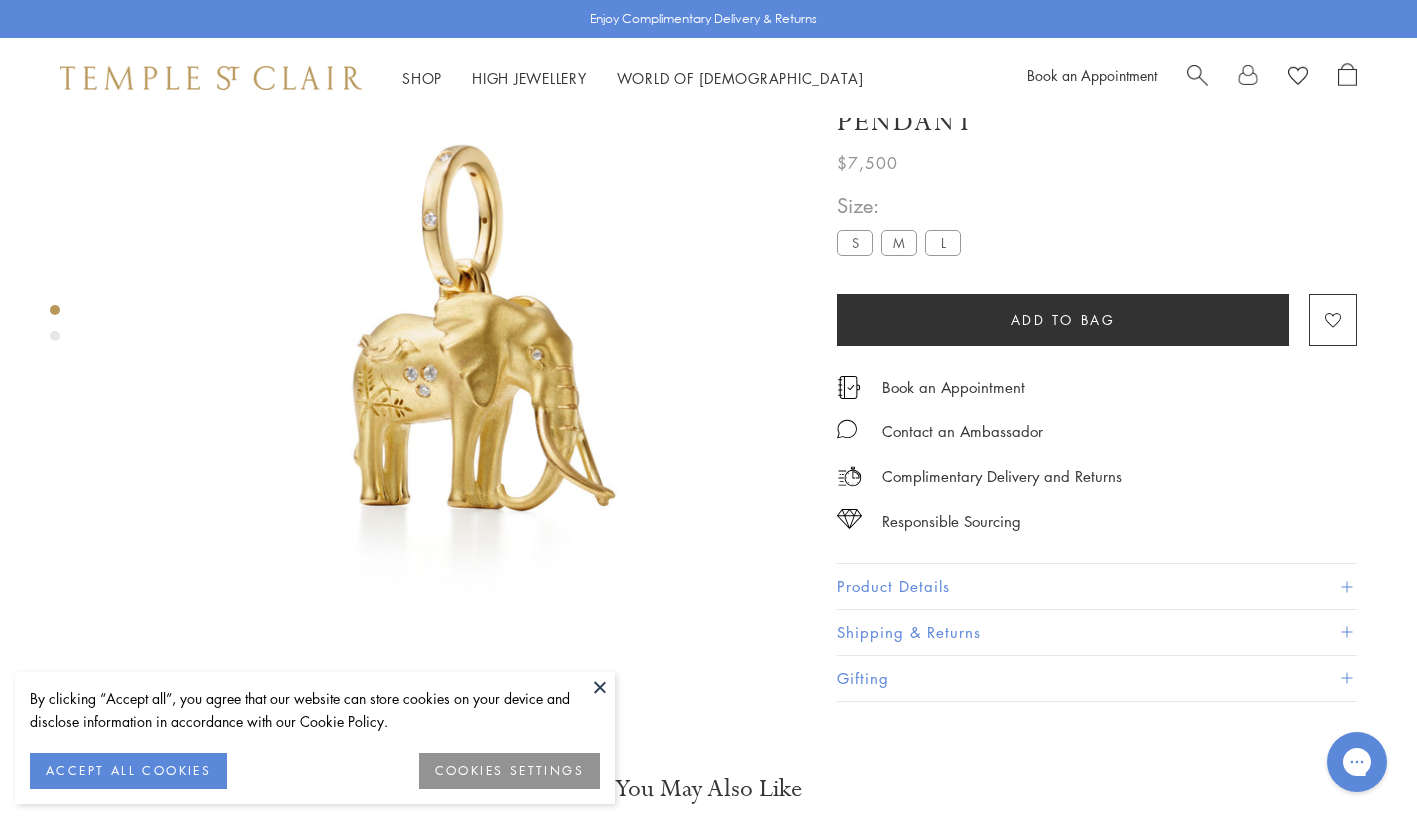 click on "Product Details" at bounding box center [1097, 587] 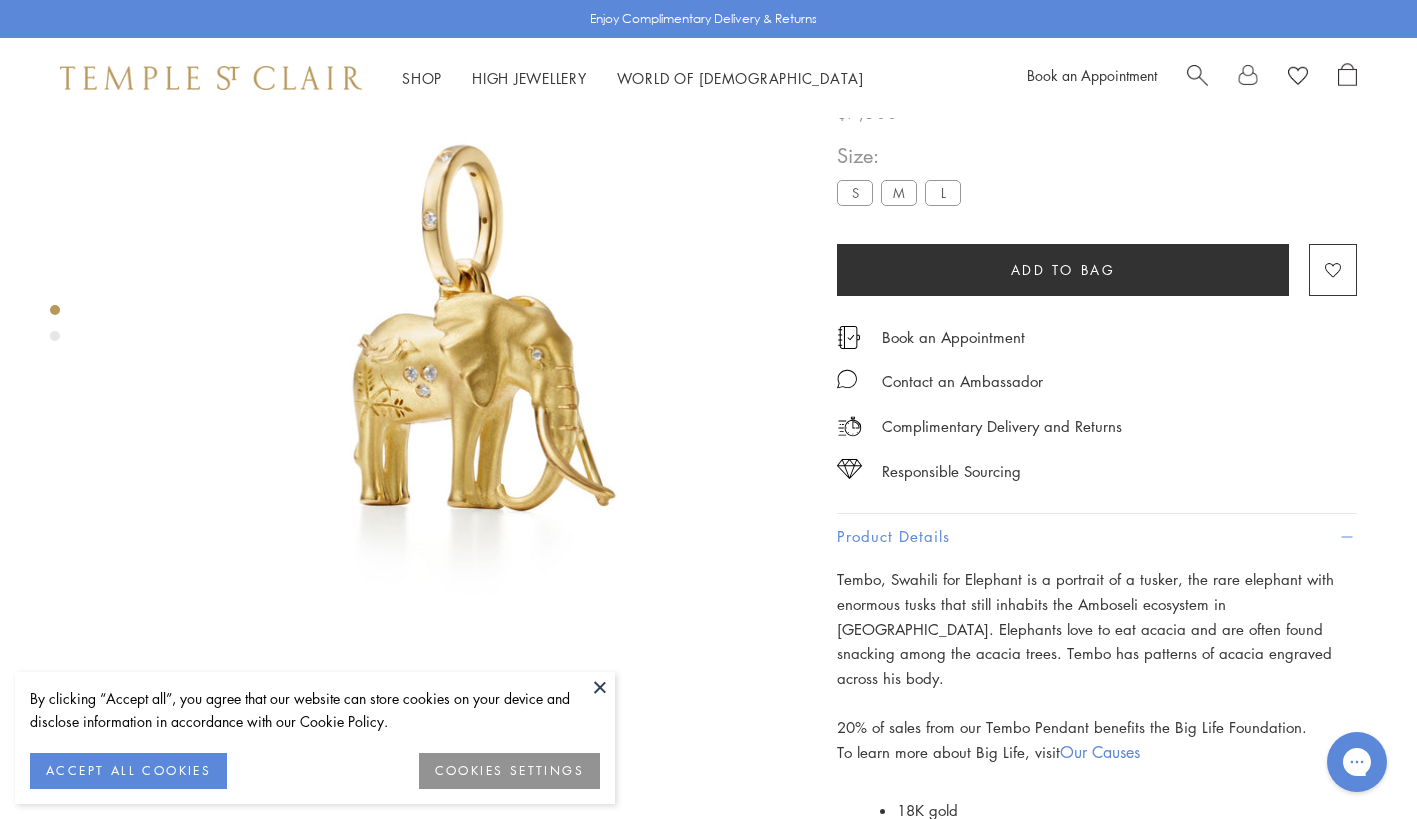 type 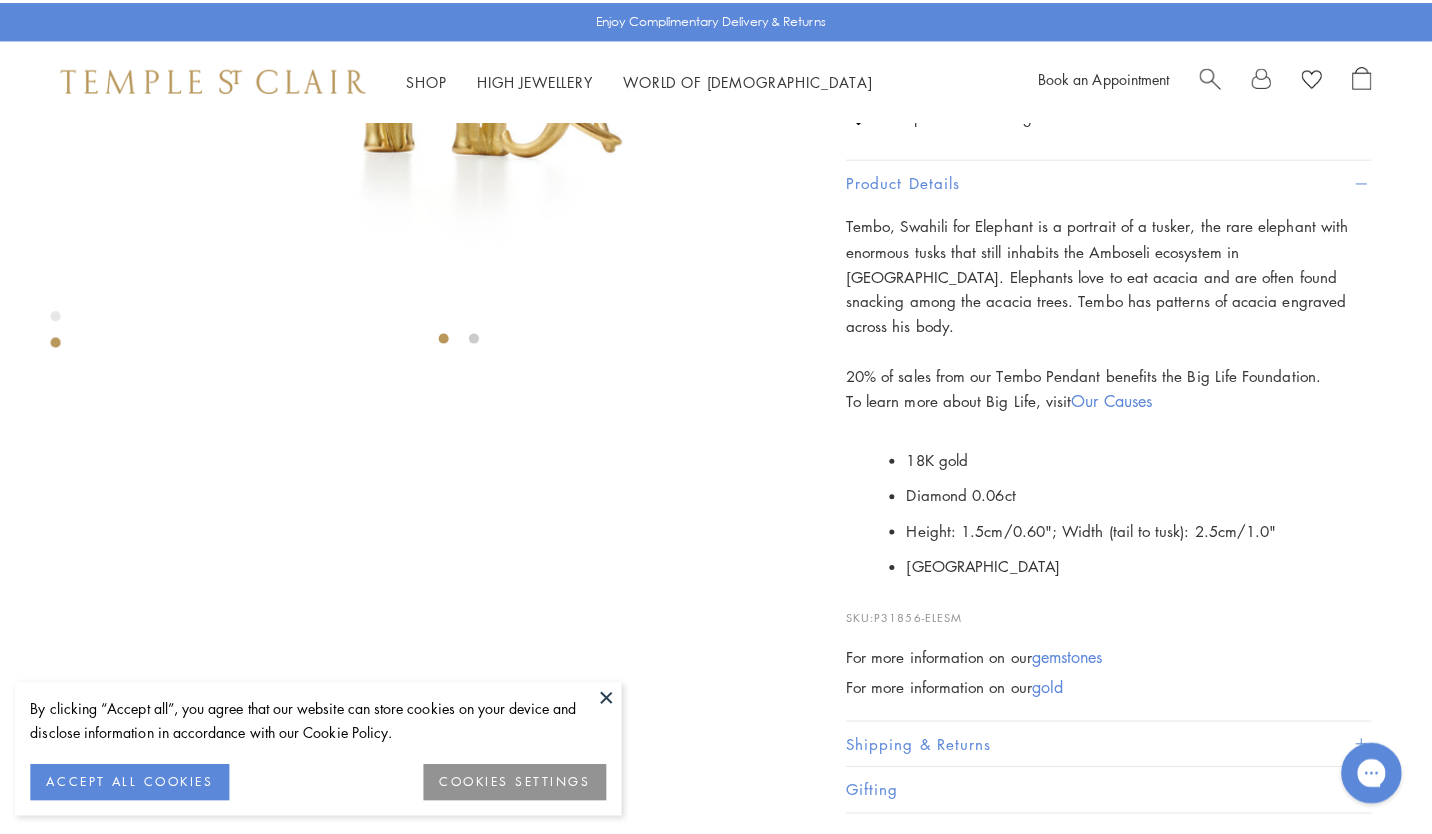 scroll, scrollTop: 478, scrollLeft: 0, axis: vertical 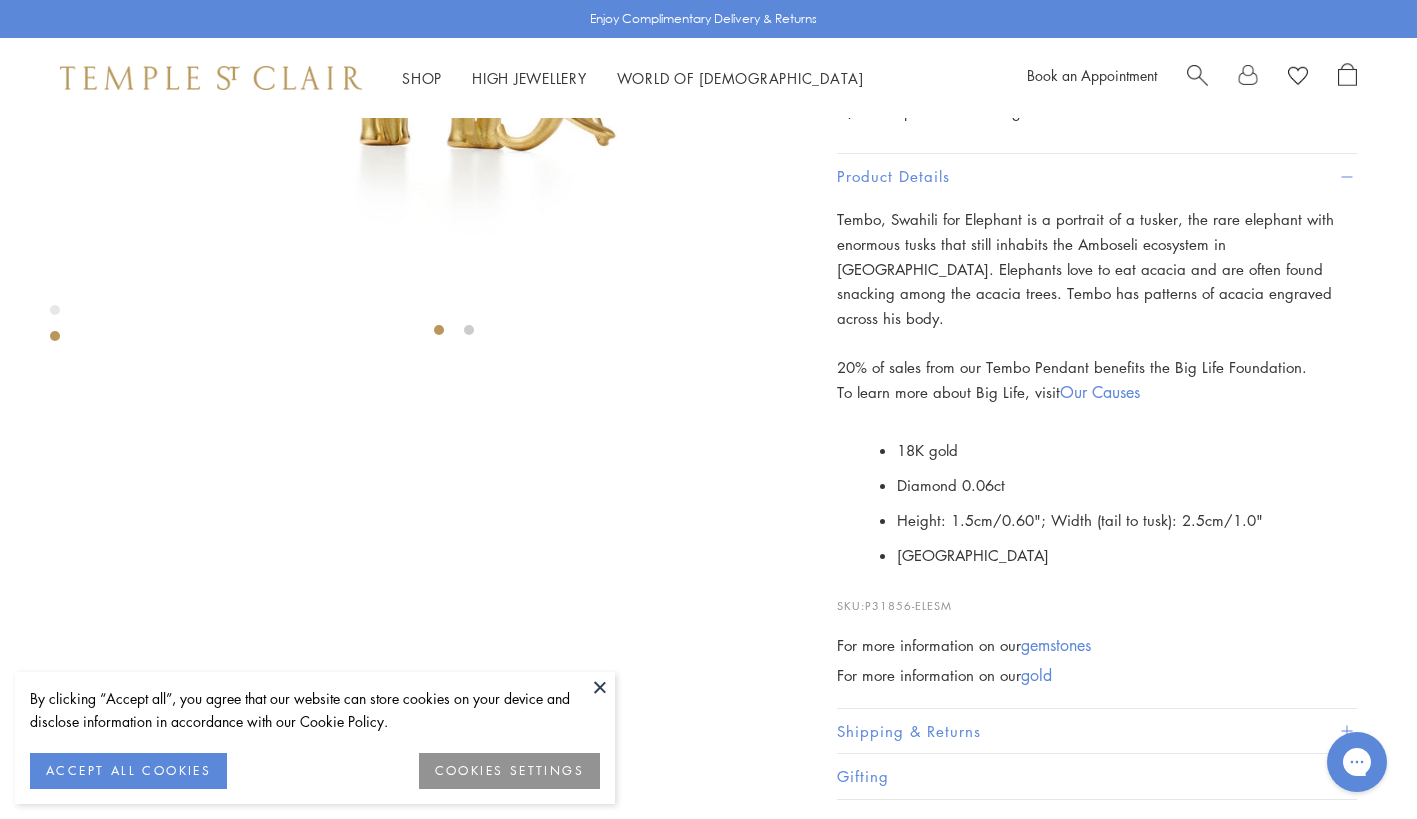 click at bounding box center [1197, 73] 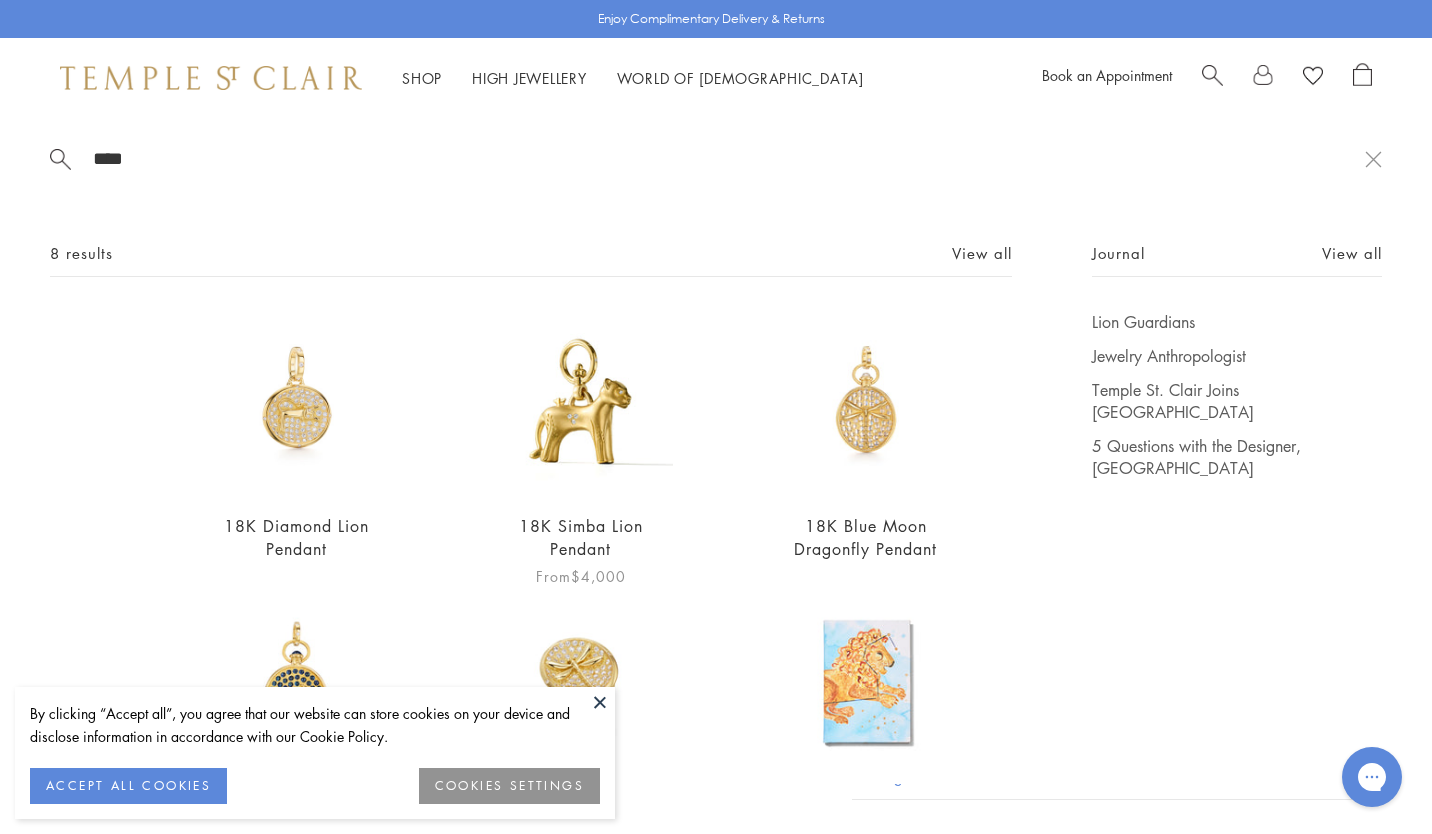 type on "****" 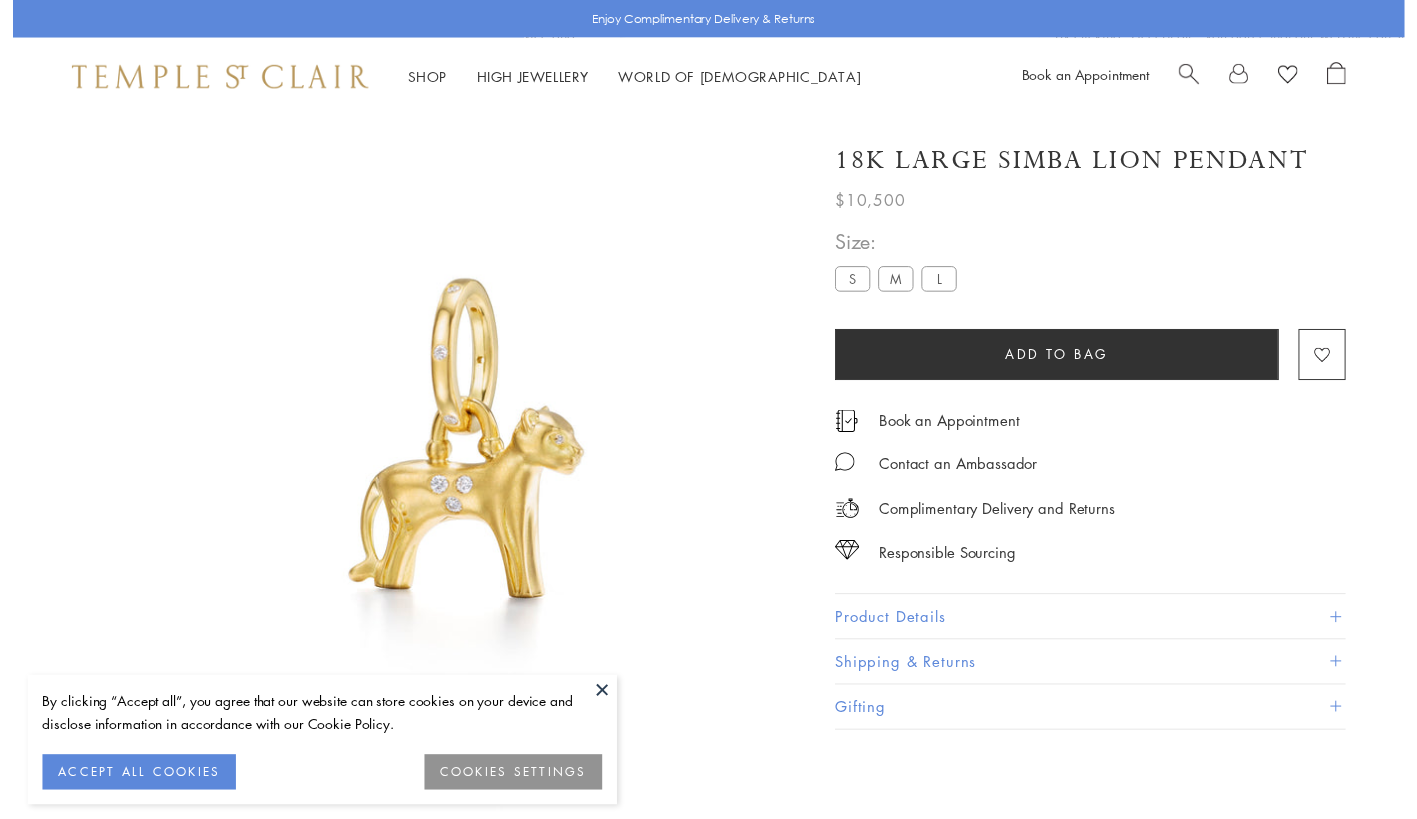 scroll, scrollTop: 0, scrollLeft: 0, axis: both 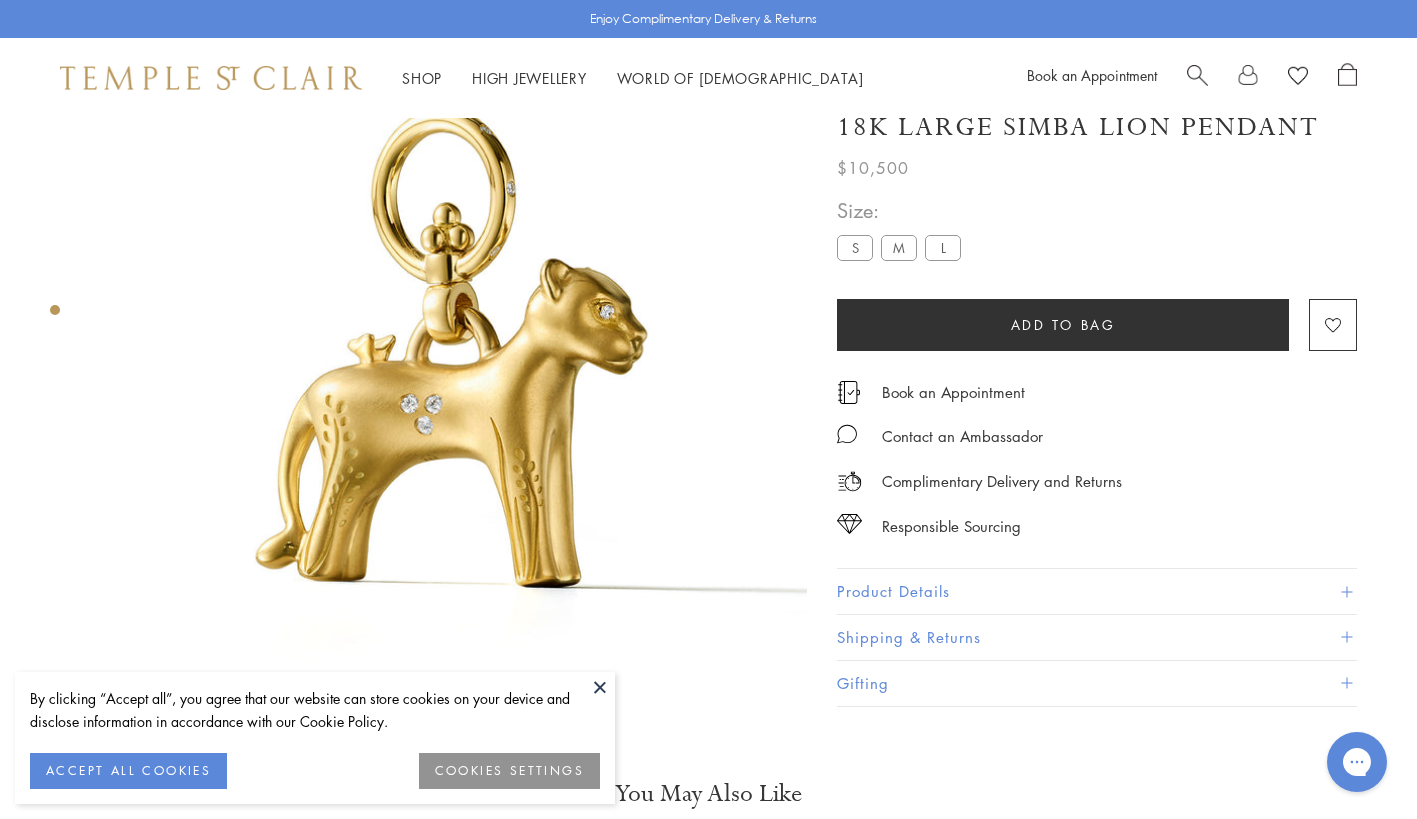 click on "S" at bounding box center [855, 248] 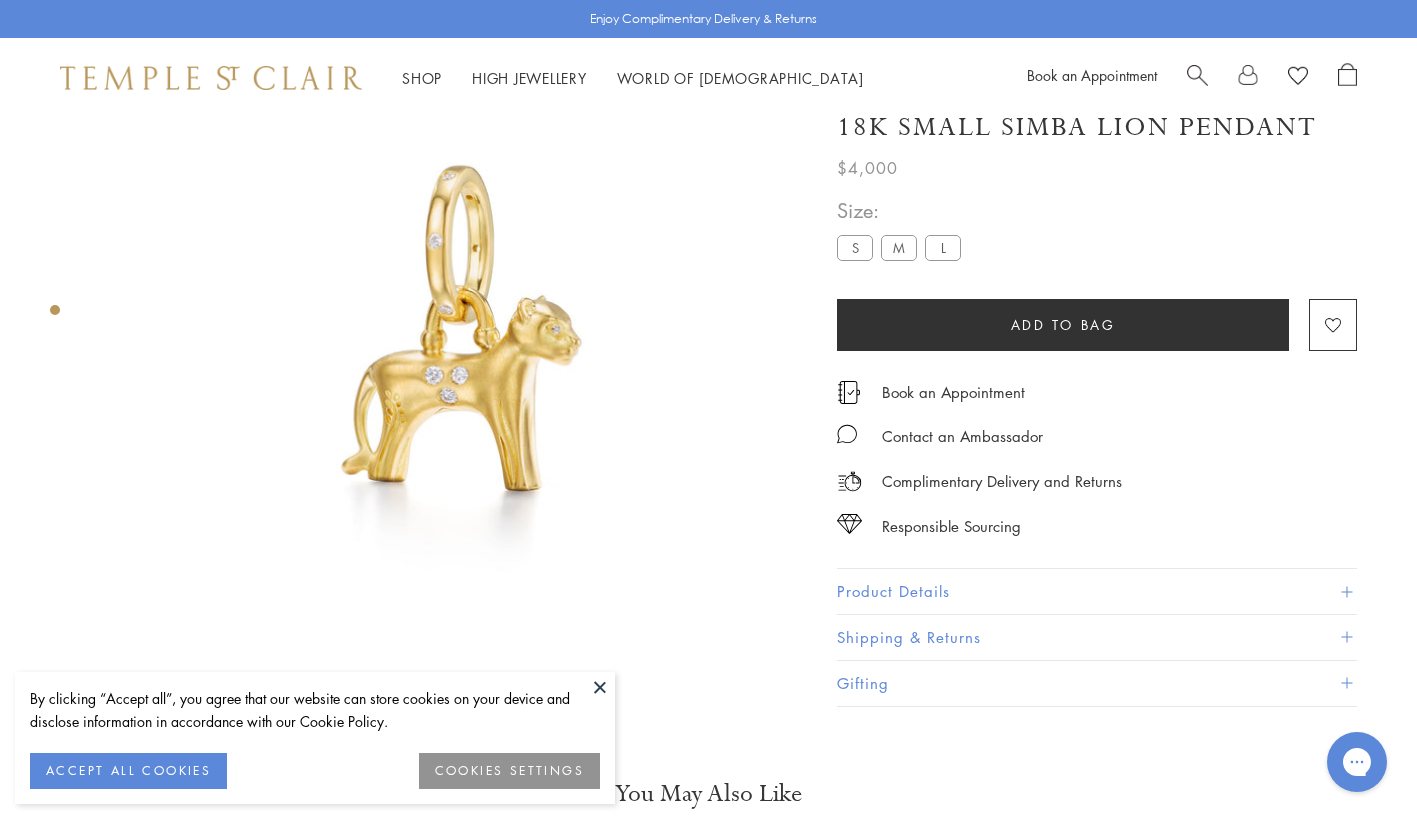 click on "Product Details" at bounding box center (1097, 592) 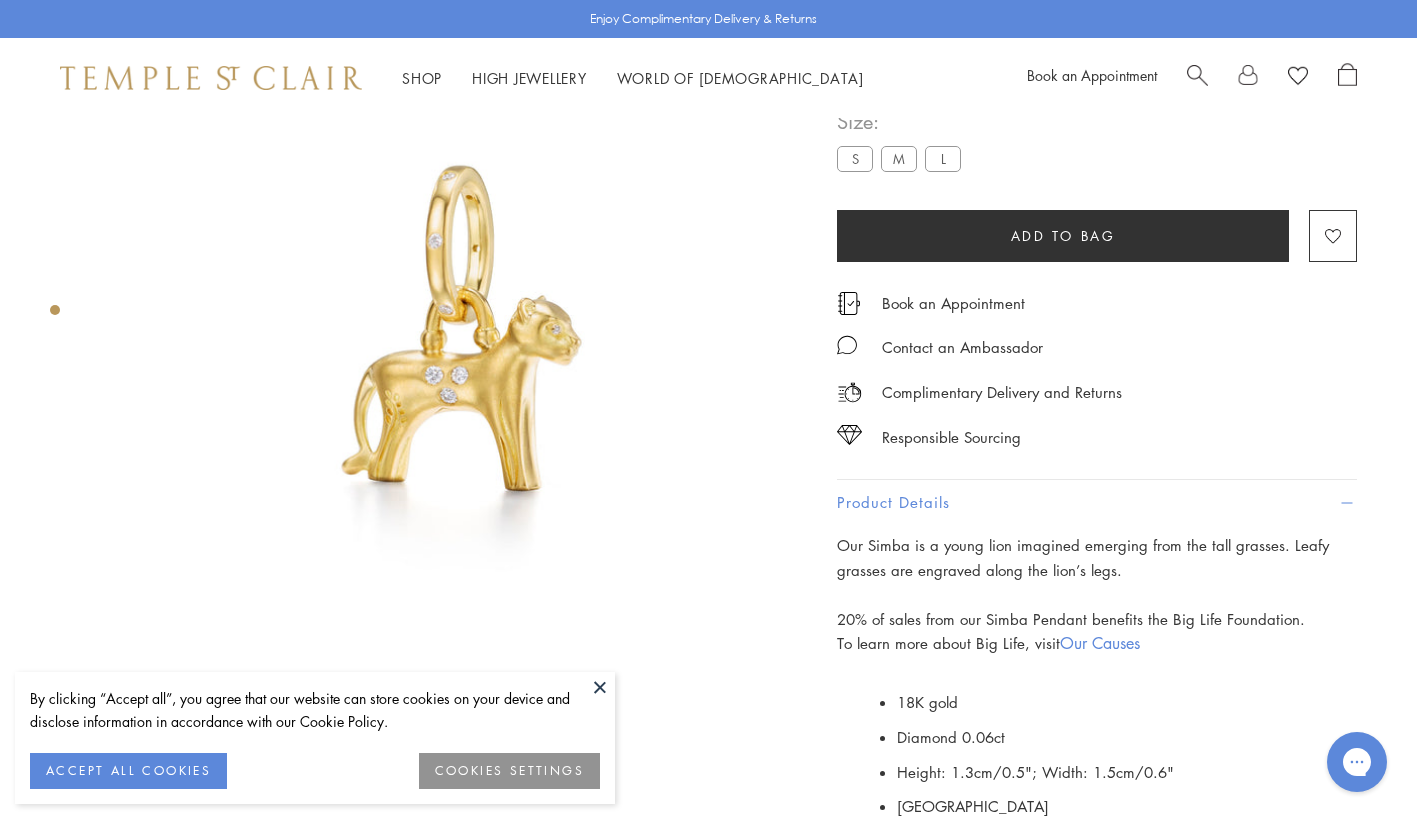 type 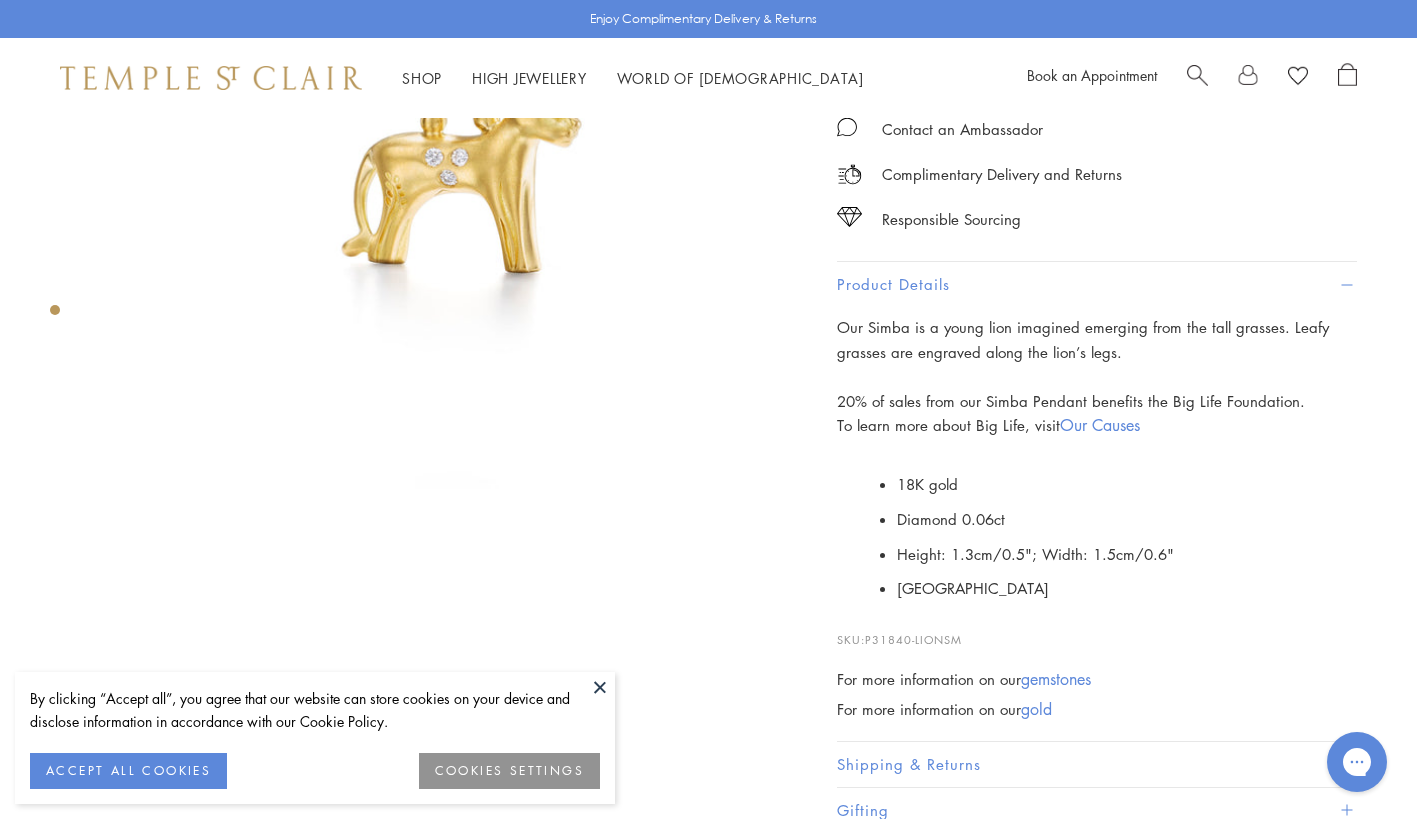 scroll, scrollTop: 358, scrollLeft: 0, axis: vertical 